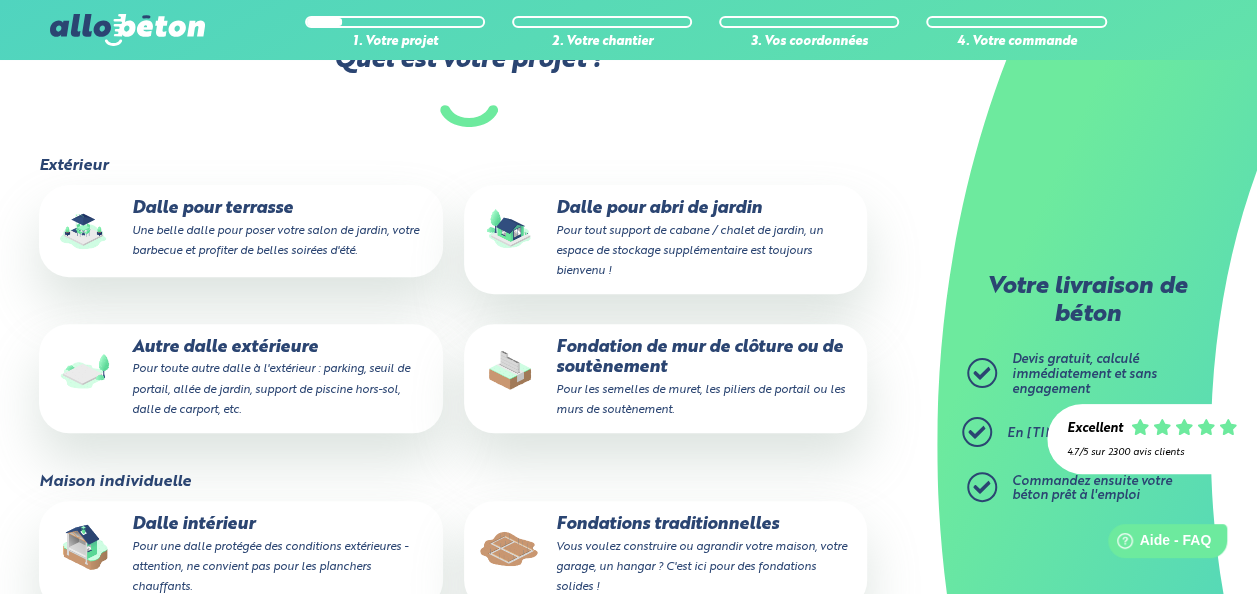 scroll, scrollTop: 0, scrollLeft: 0, axis: both 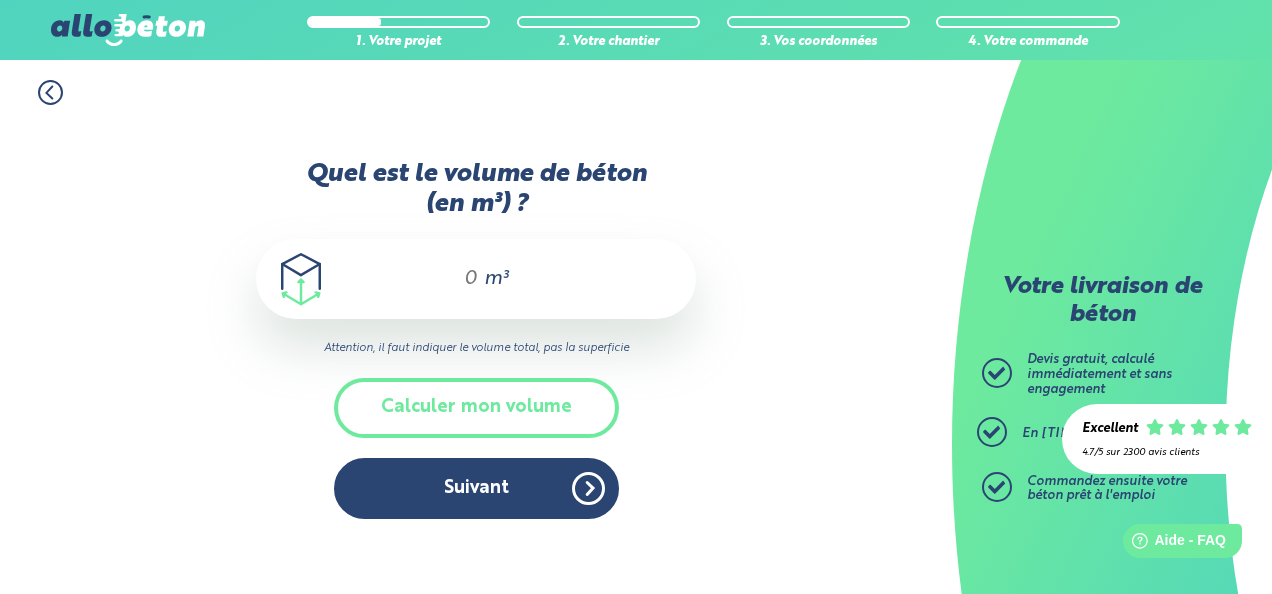 click on "Quel est le volume de béton (en m³) ?" at bounding box center (462, 279) 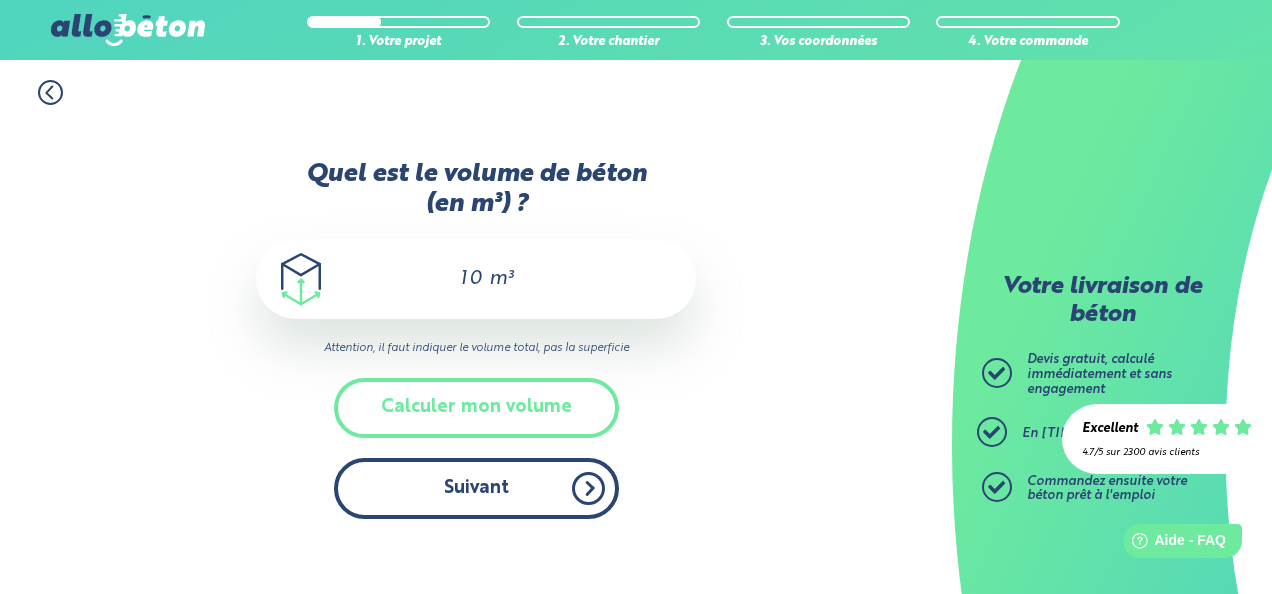 type on "10" 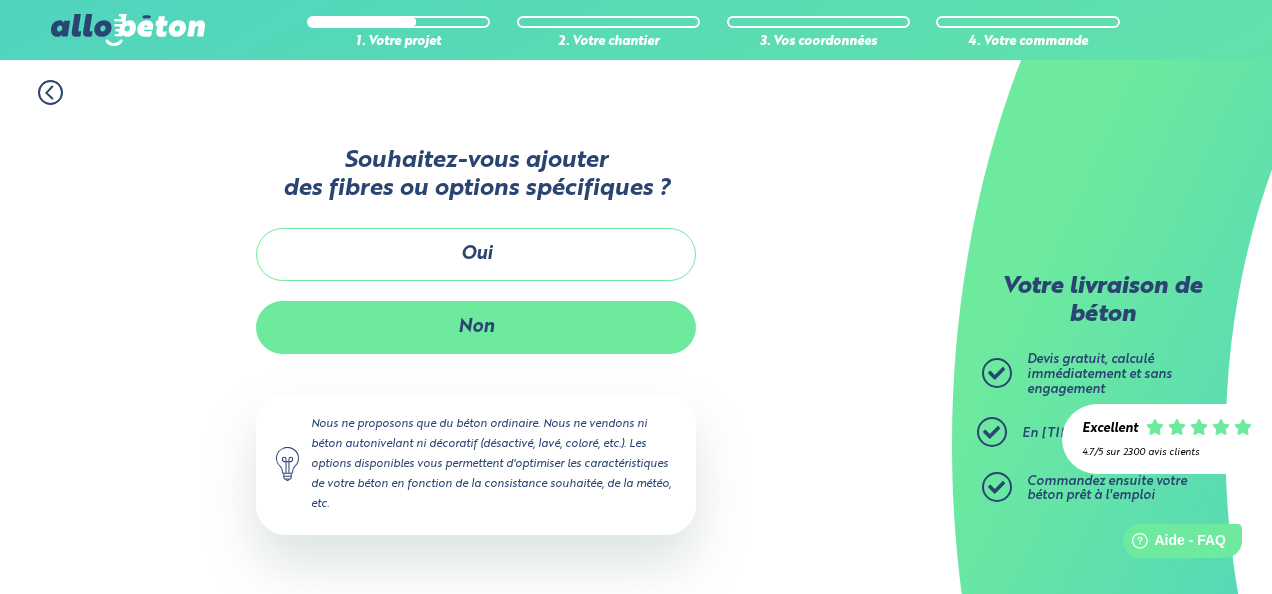 click on "Non" at bounding box center [476, 327] 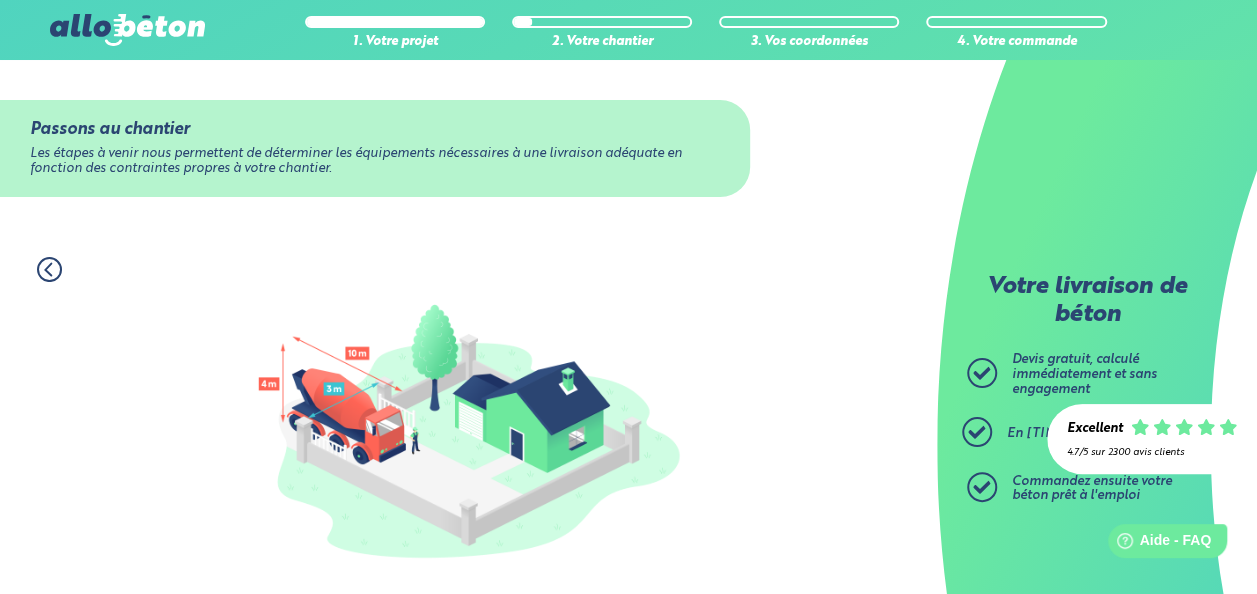 click at bounding box center [469, 436] 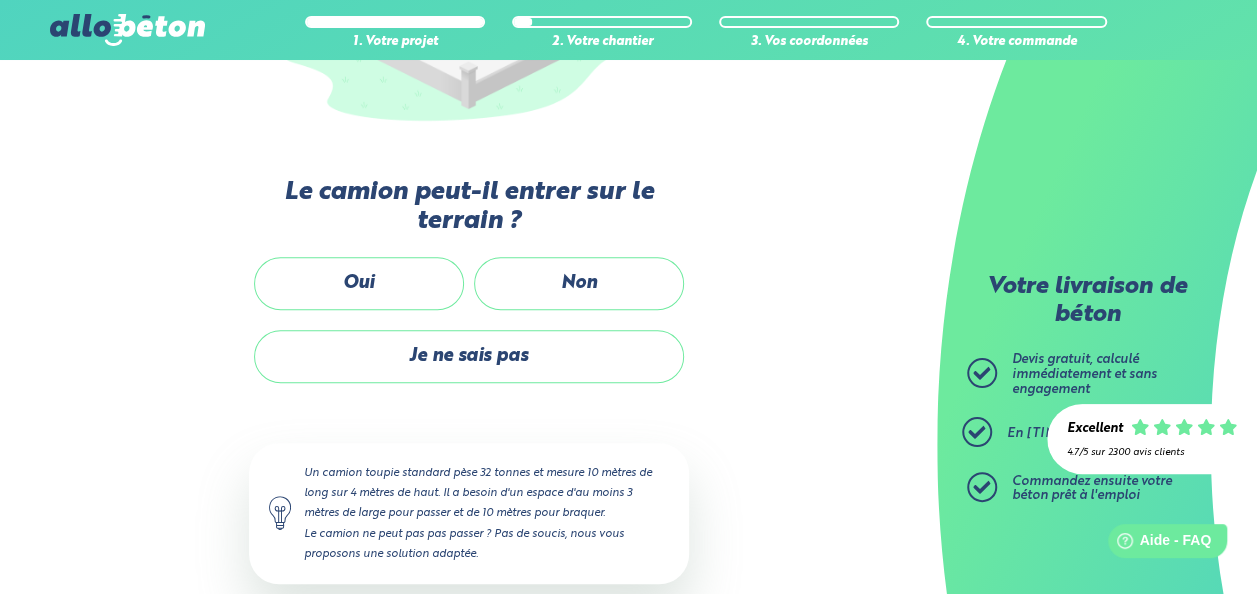 scroll, scrollTop: 463, scrollLeft: 0, axis: vertical 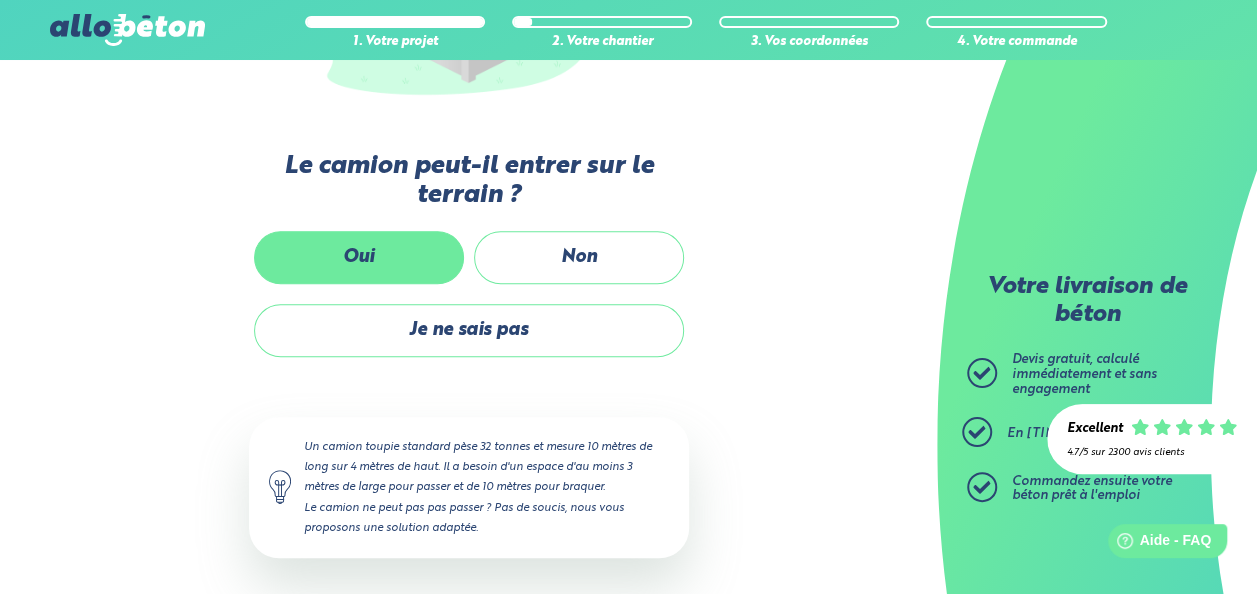 drag, startPoint x: 483, startPoint y: 336, endPoint x: 370, endPoint y: 239, distance: 148.9228 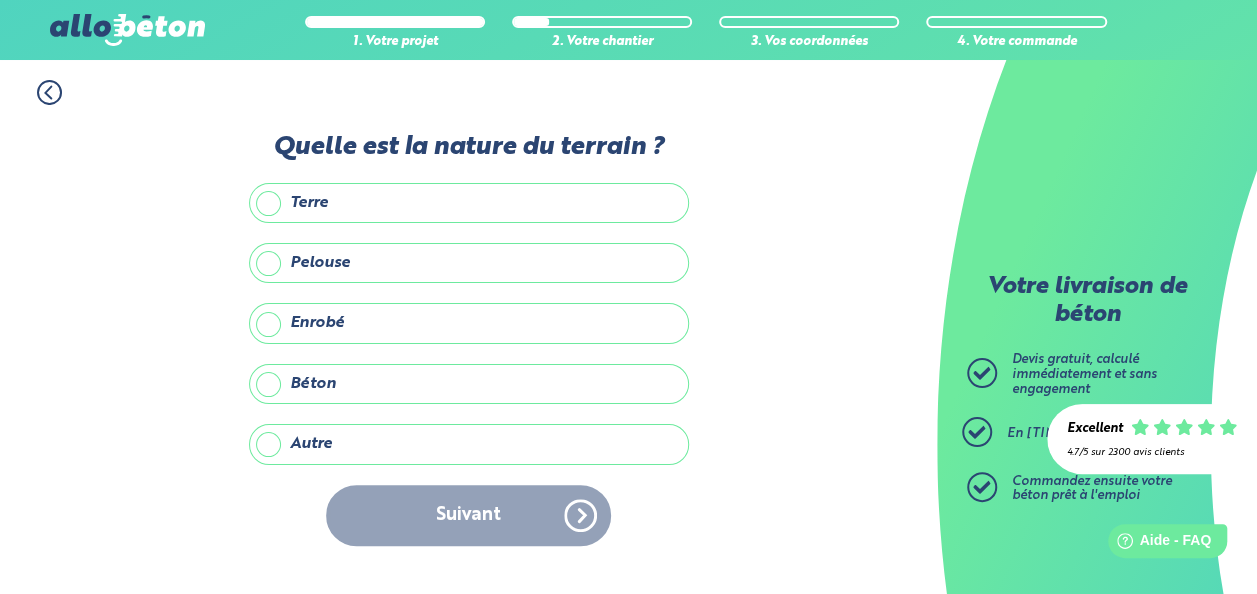 scroll, scrollTop: 0, scrollLeft: 0, axis: both 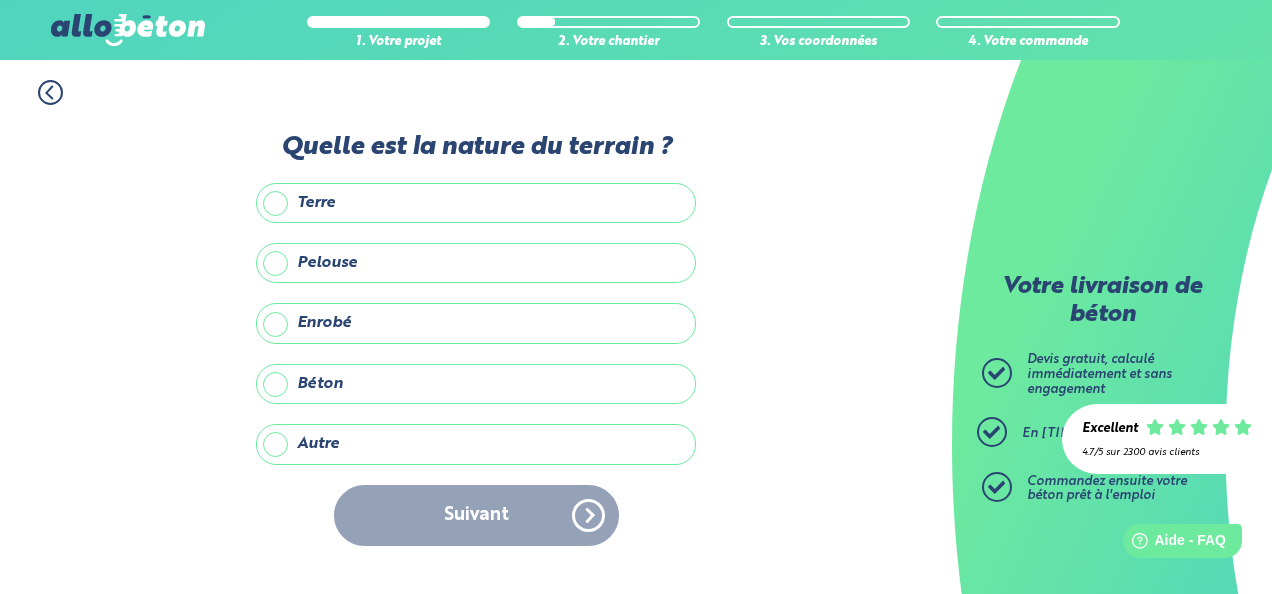 click on "Terre" at bounding box center (476, 203) 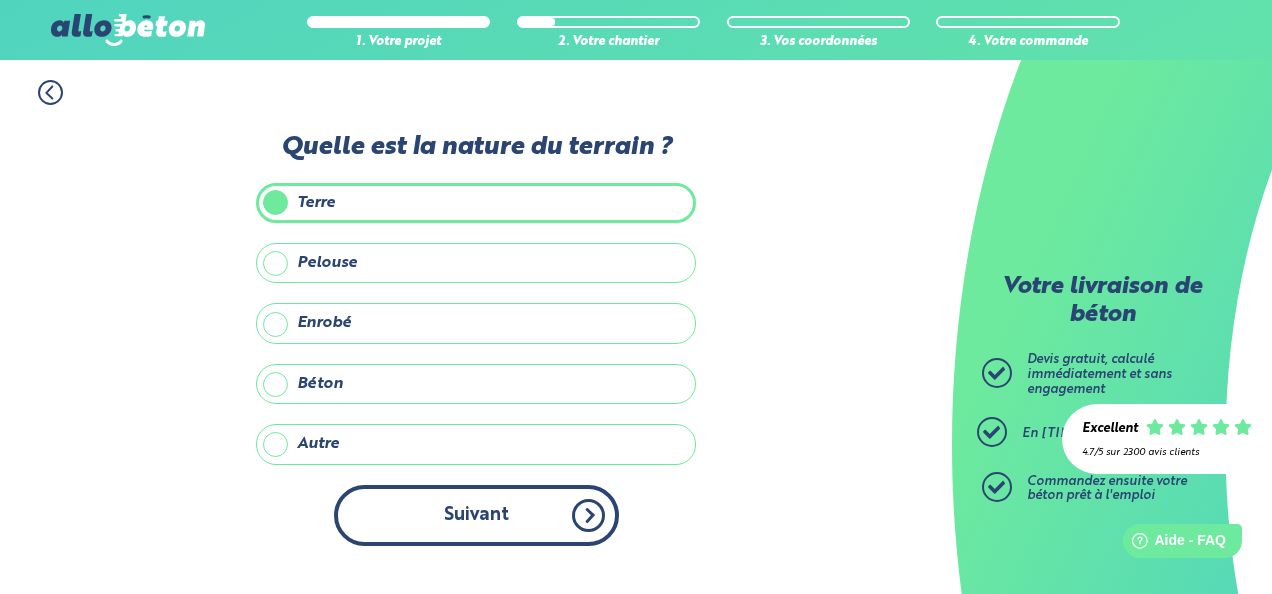click on "Suivant" at bounding box center (476, 515) 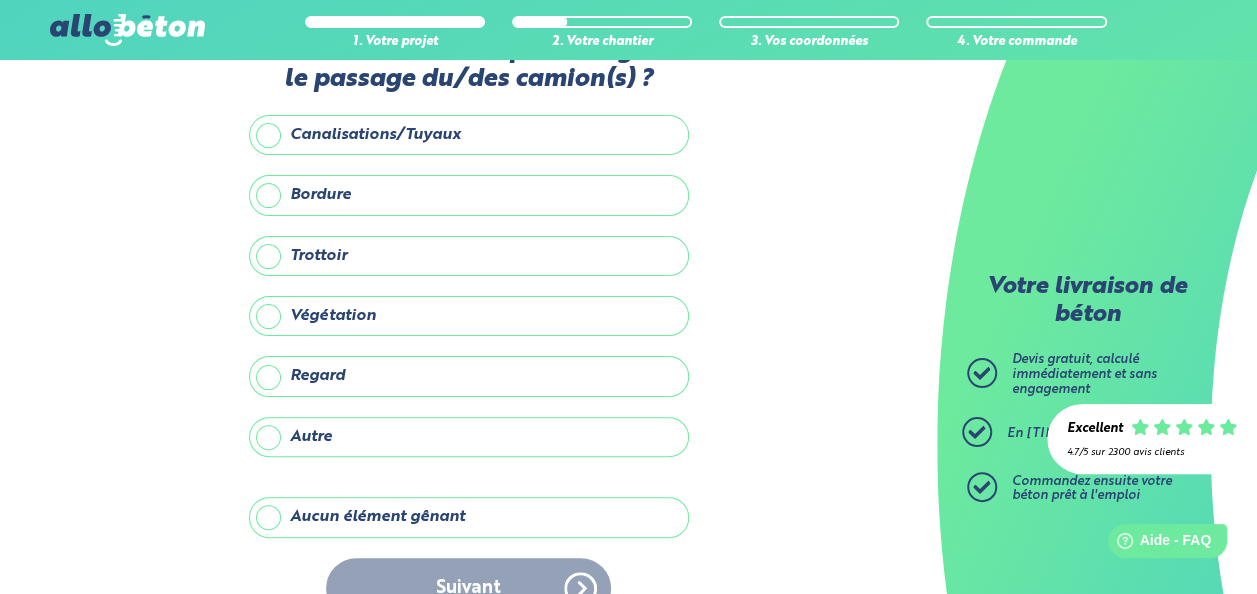 scroll, scrollTop: 70, scrollLeft: 0, axis: vertical 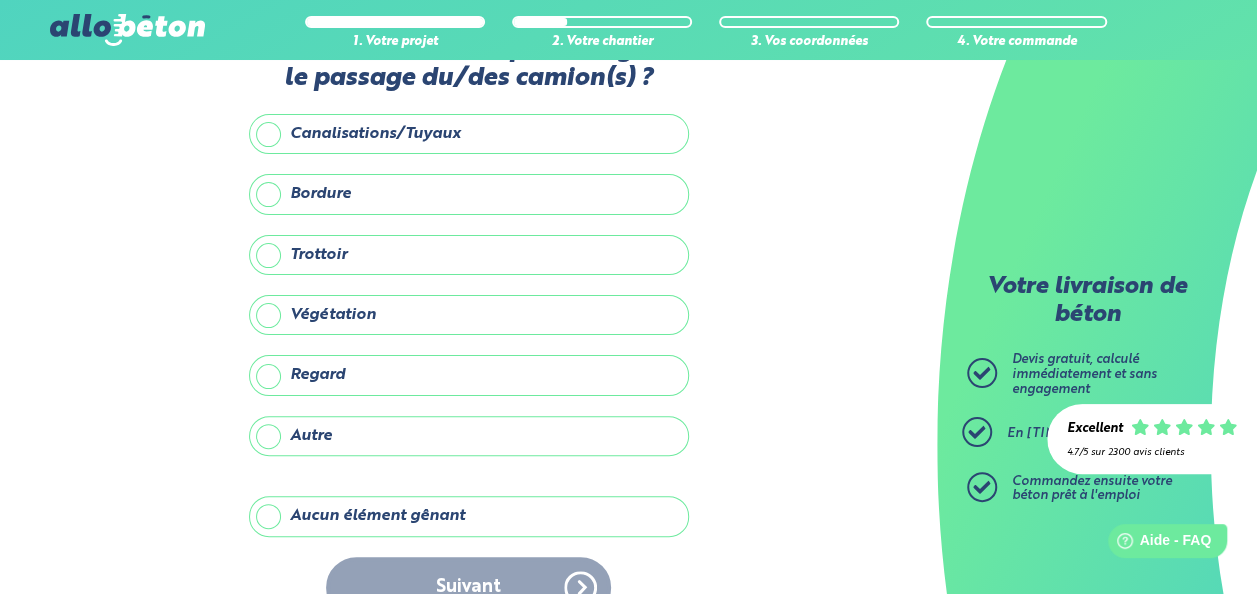 click on "Aucun élément gênant" at bounding box center (469, 516) 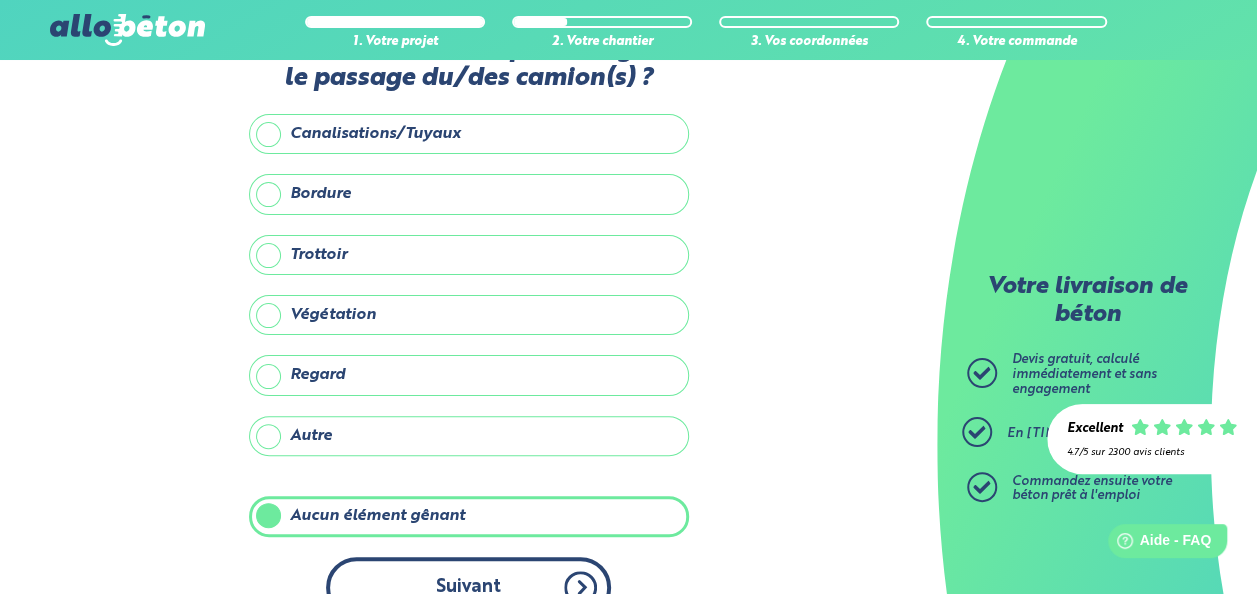 click on "Suivant" at bounding box center [468, 587] 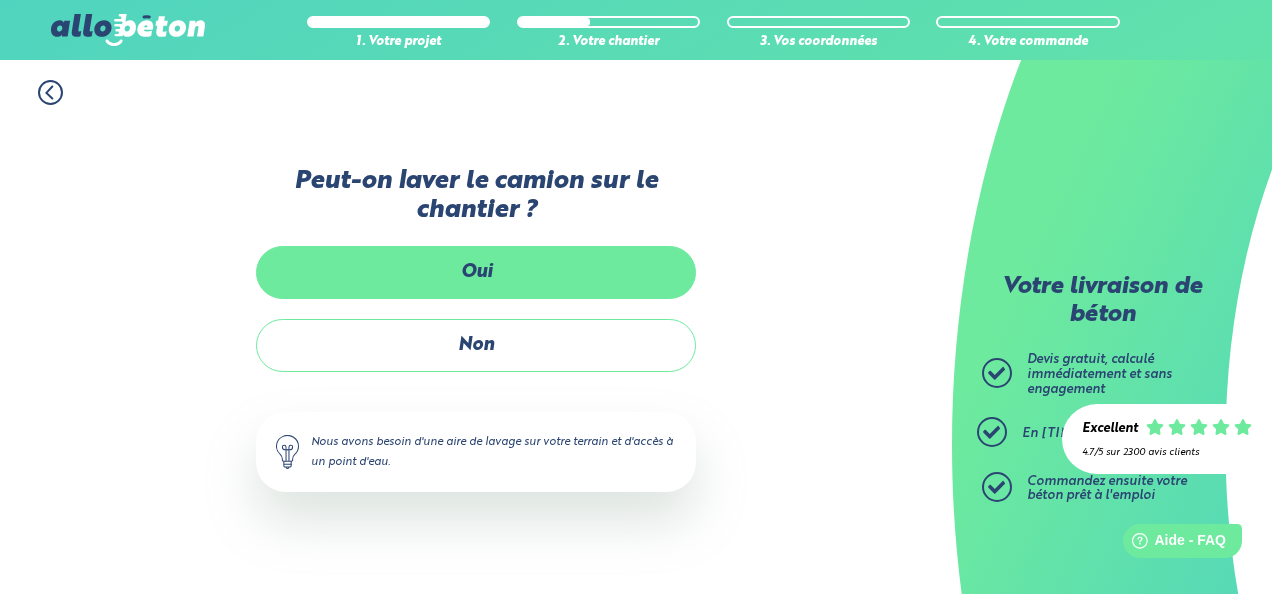 click on "Oui" at bounding box center [476, 272] 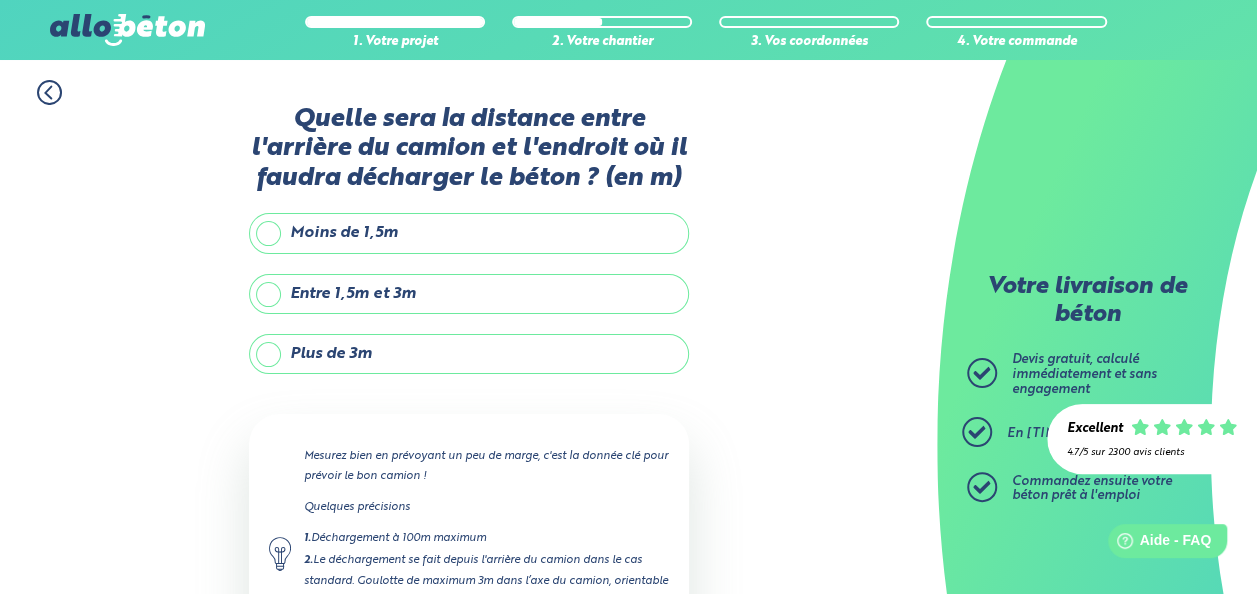 click on "Plus de 3m" at bounding box center (469, 354) 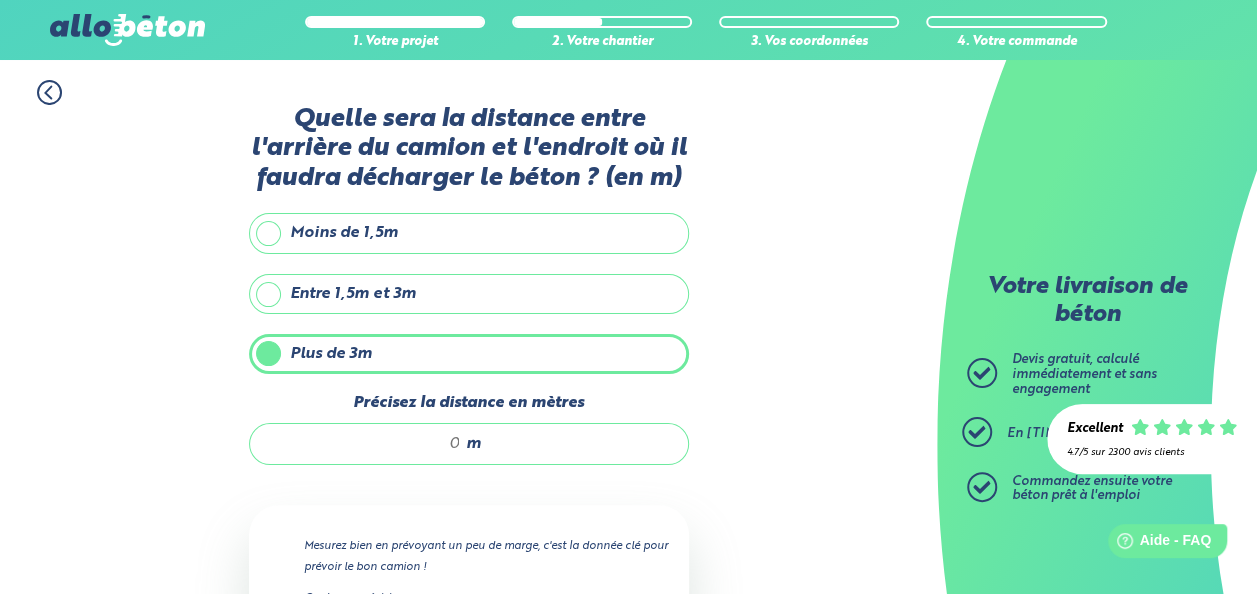 click on "m" at bounding box center (469, 444) 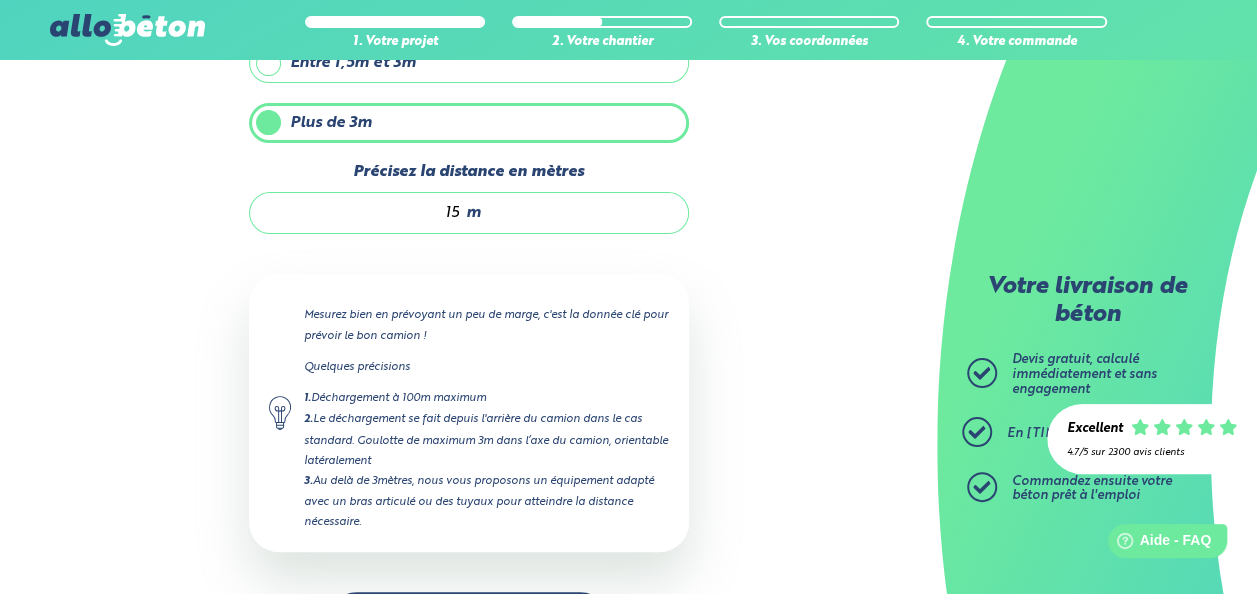 scroll, scrollTop: 304, scrollLeft: 0, axis: vertical 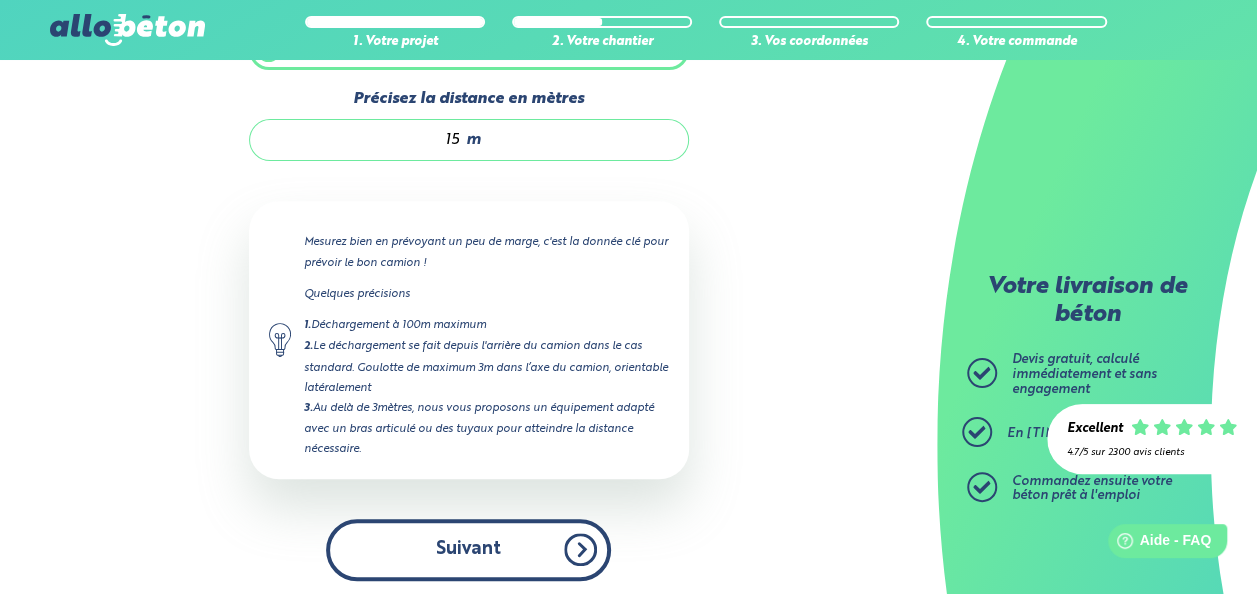 type on "15" 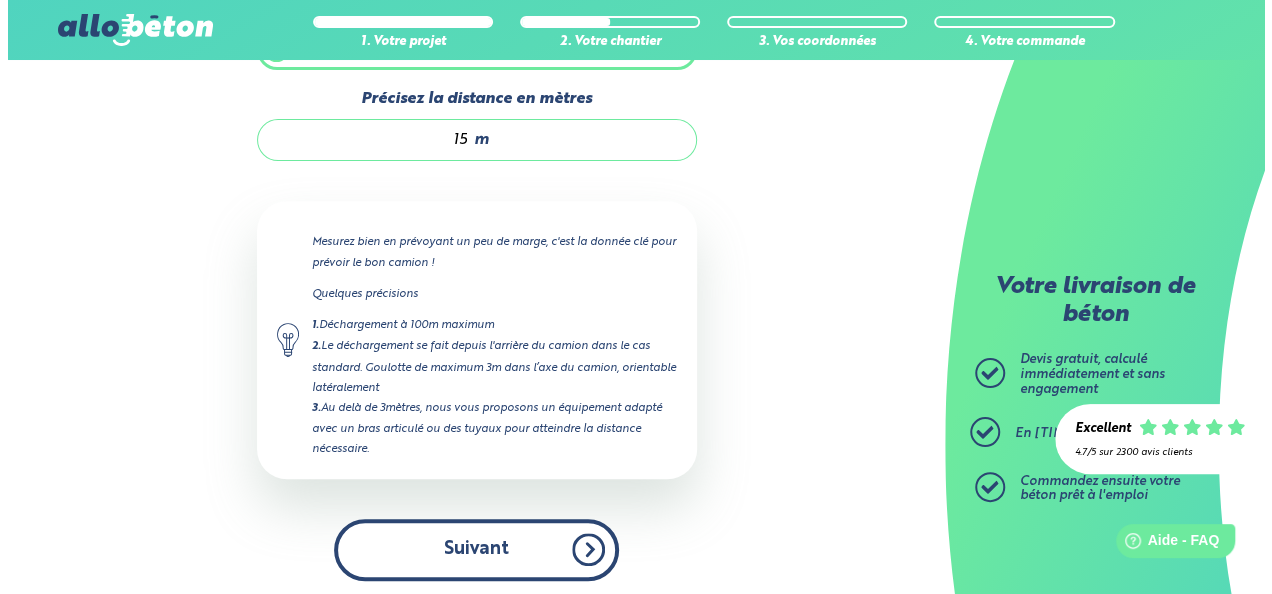 scroll, scrollTop: 0, scrollLeft: 0, axis: both 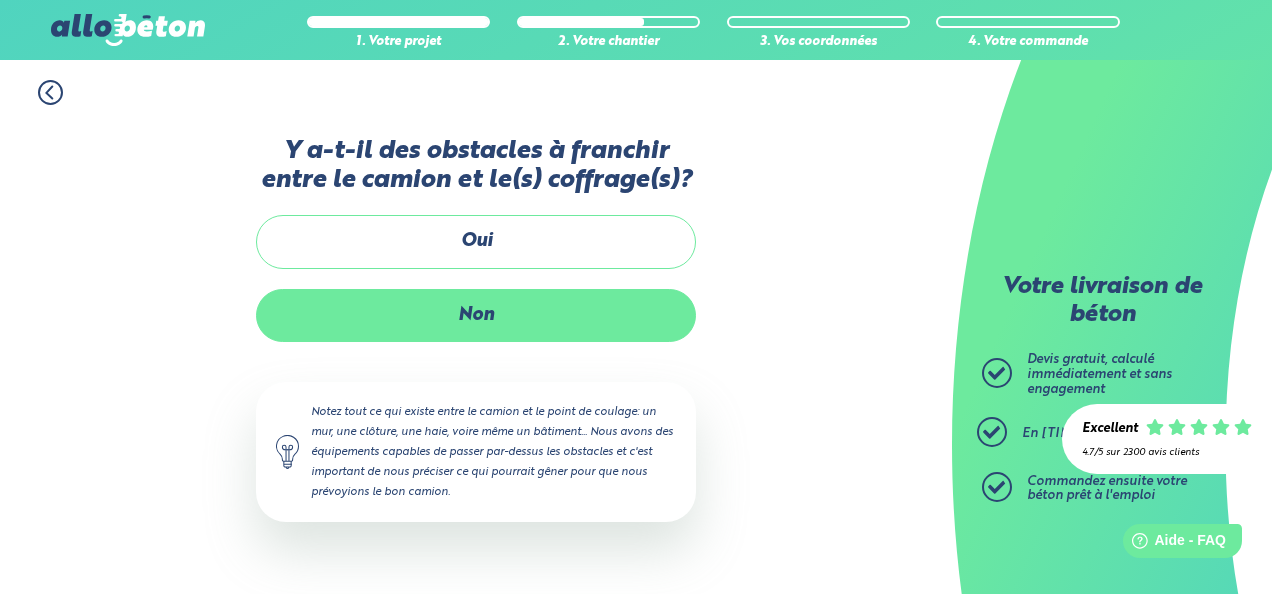 click on "Non" at bounding box center (476, 315) 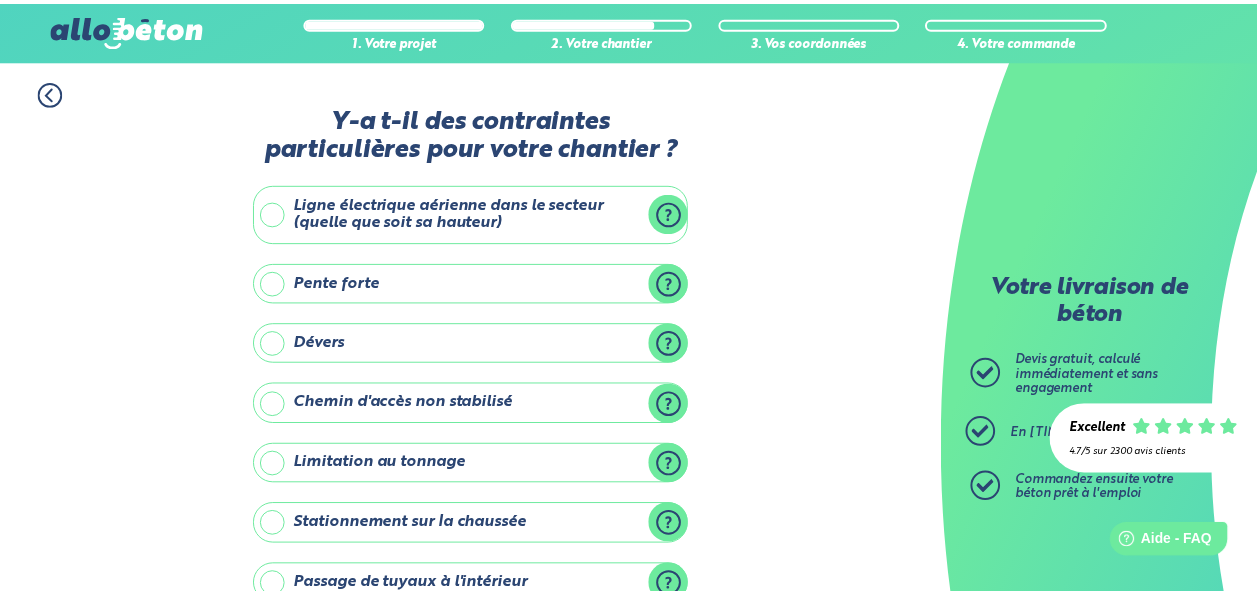 scroll, scrollTop: 327, scrollLeft: 0, axis: vertical 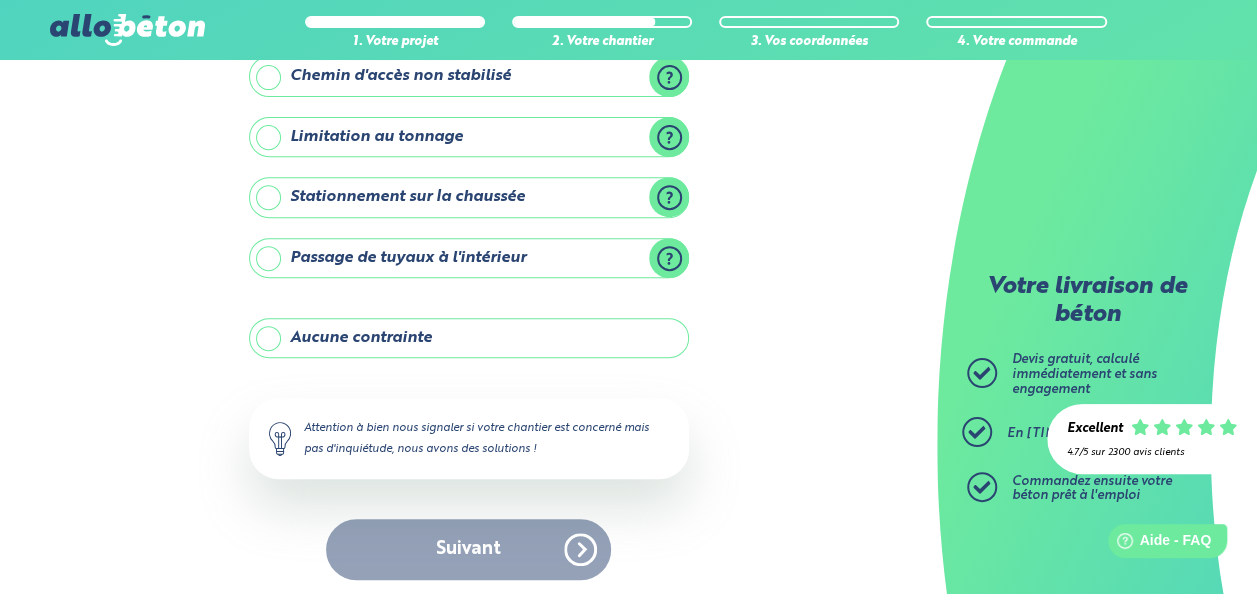 click on "Aucune contrainte" at bounding box center [469, 338] 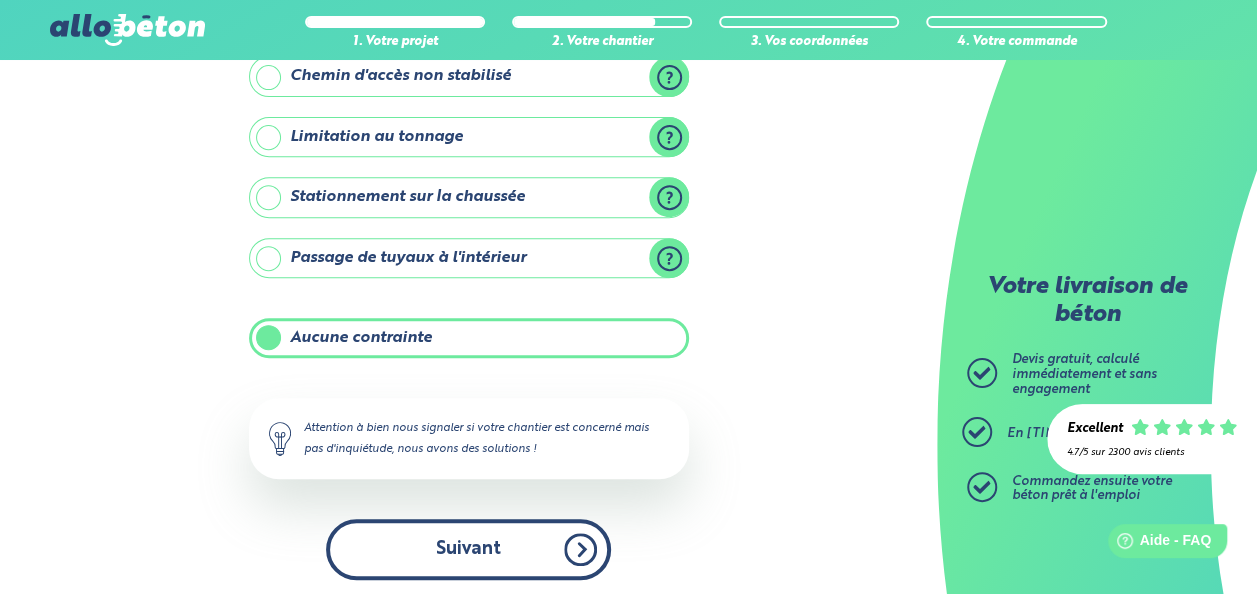 click on "Suivant" at bounding box center [468, 549] 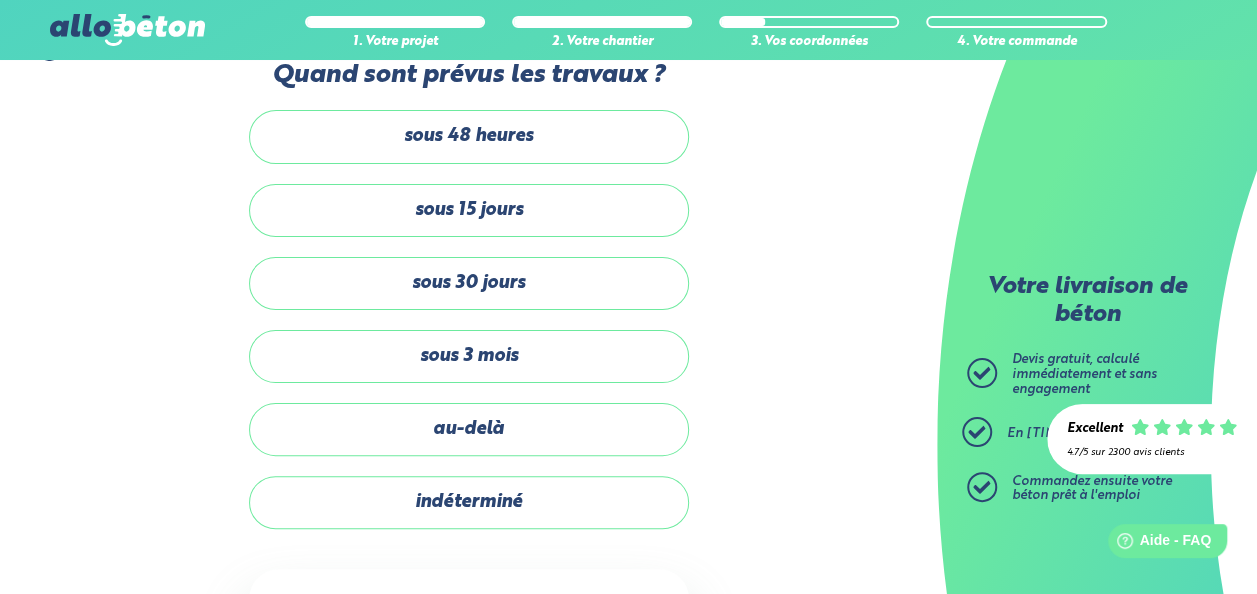 scroll, scrollTop: 40, scrollLeft: 0, axis: vertical 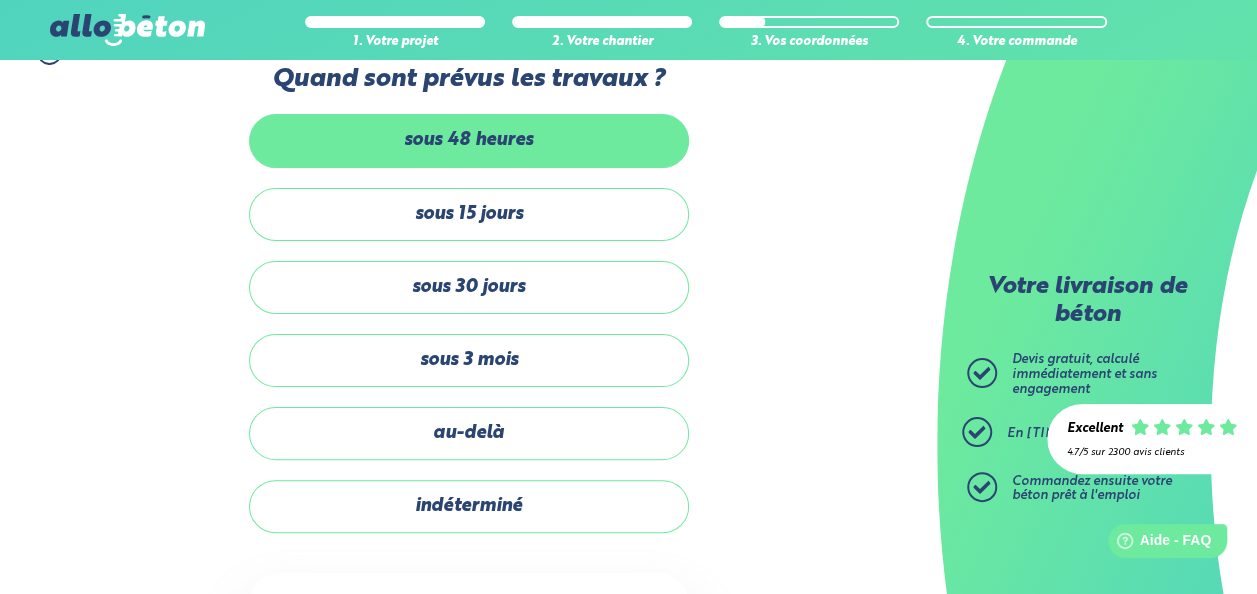 click on "sous 48 heures" at bounding box center (469, 140) 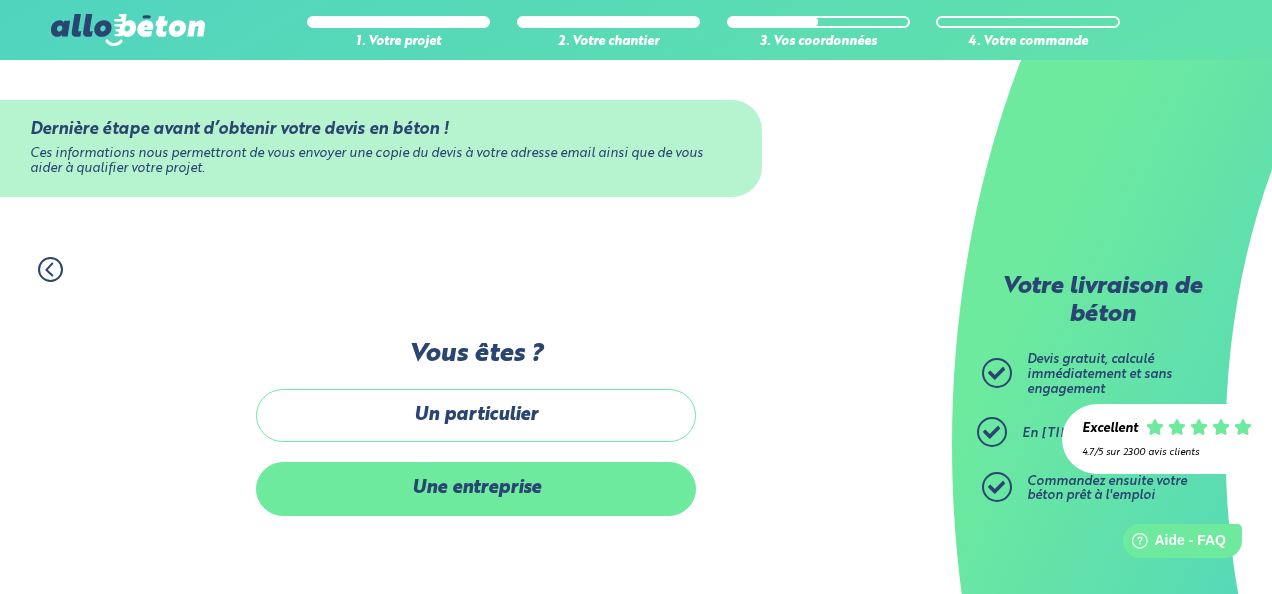 click on "Une entreprise" at bounding box center [476, 488] 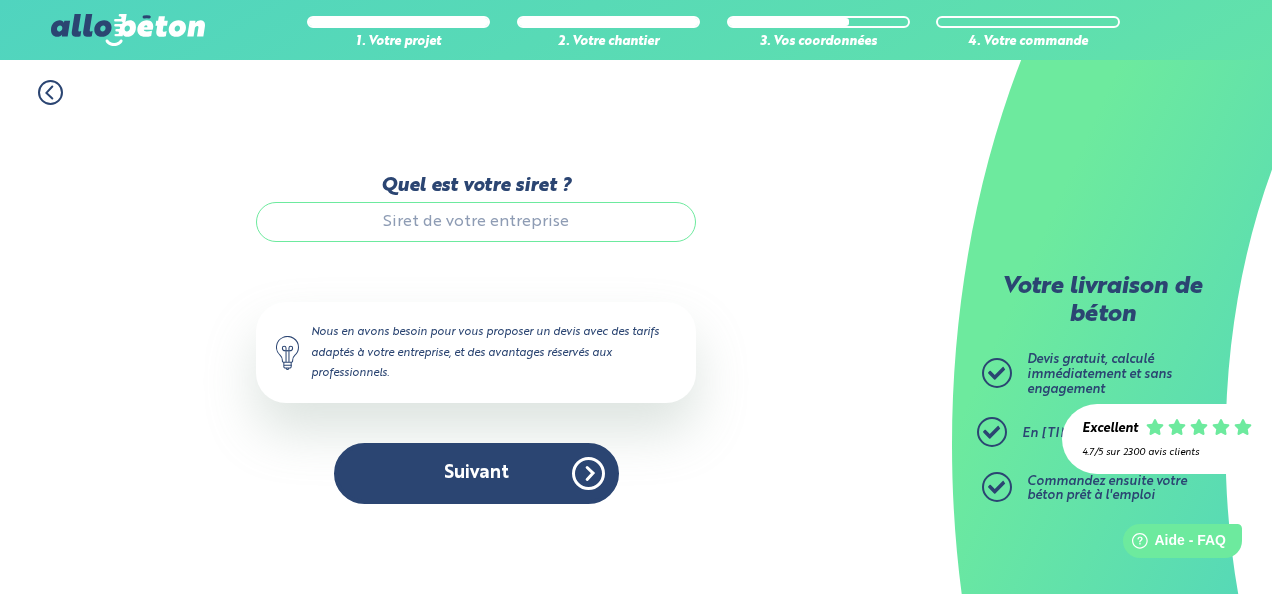click on "Quel est votre siret ?" at bounding box center [476, 222] 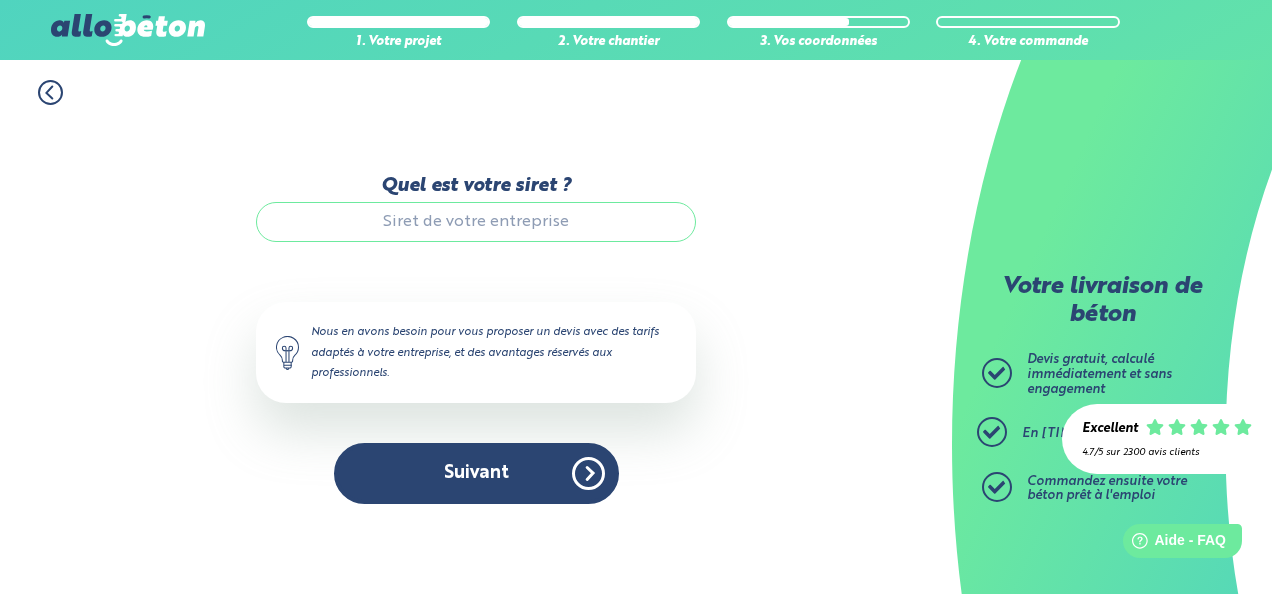 click on "Quel est votre siret ?" at bounding box center (476, 222) 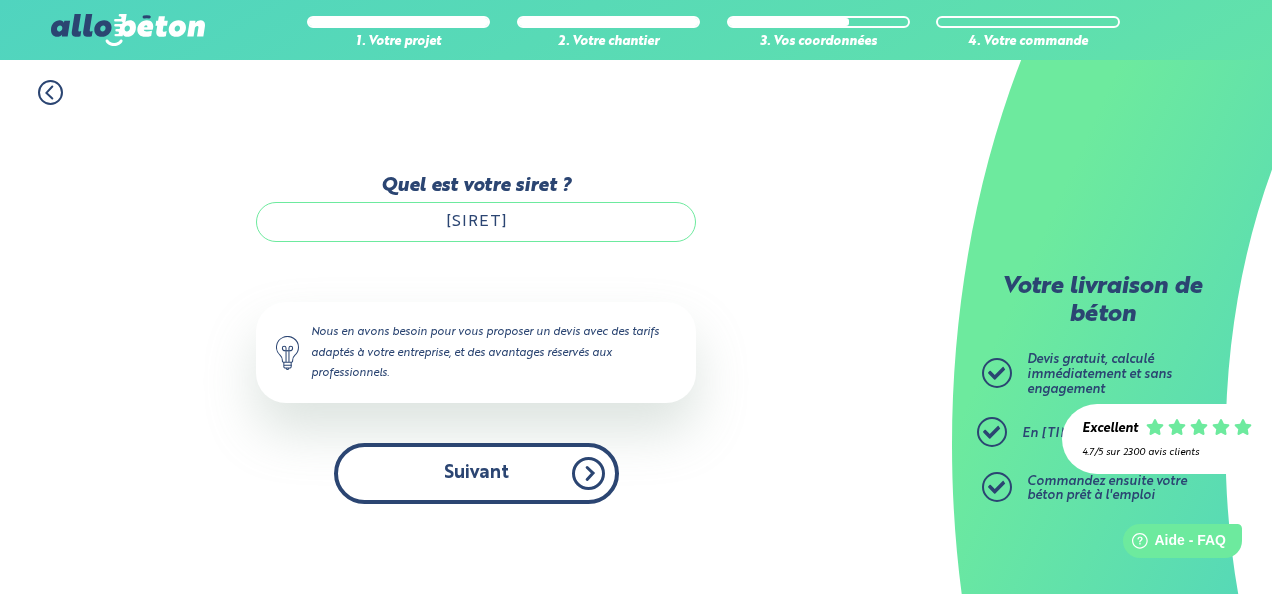 type on "[SIRET]" 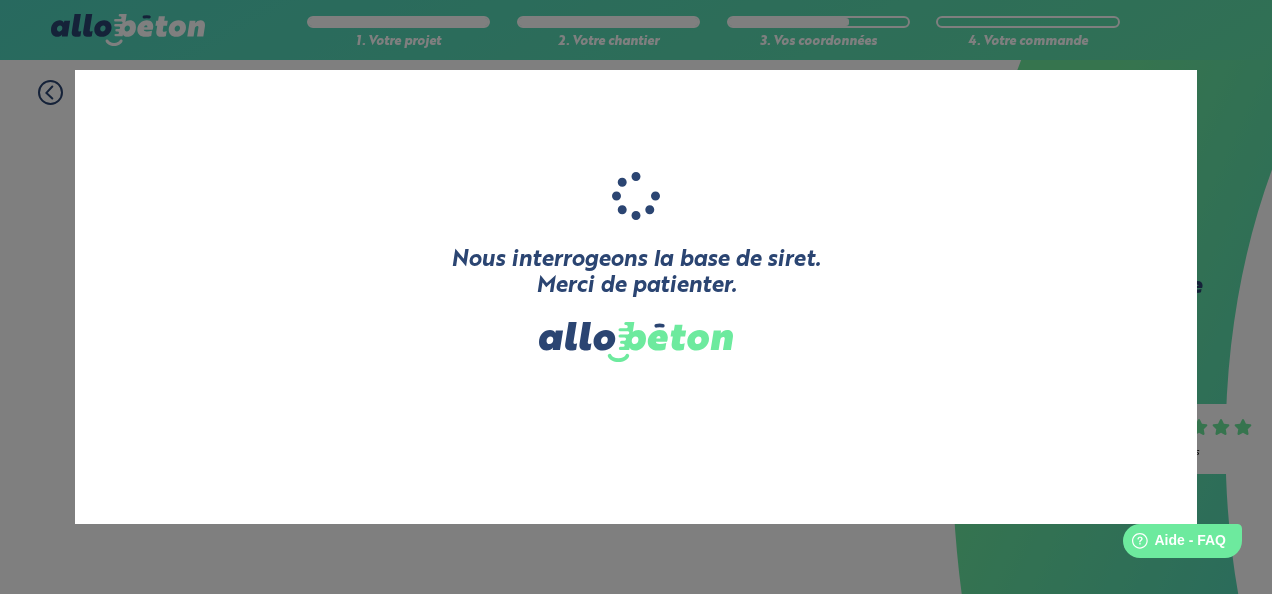 type on "KOMPAN" 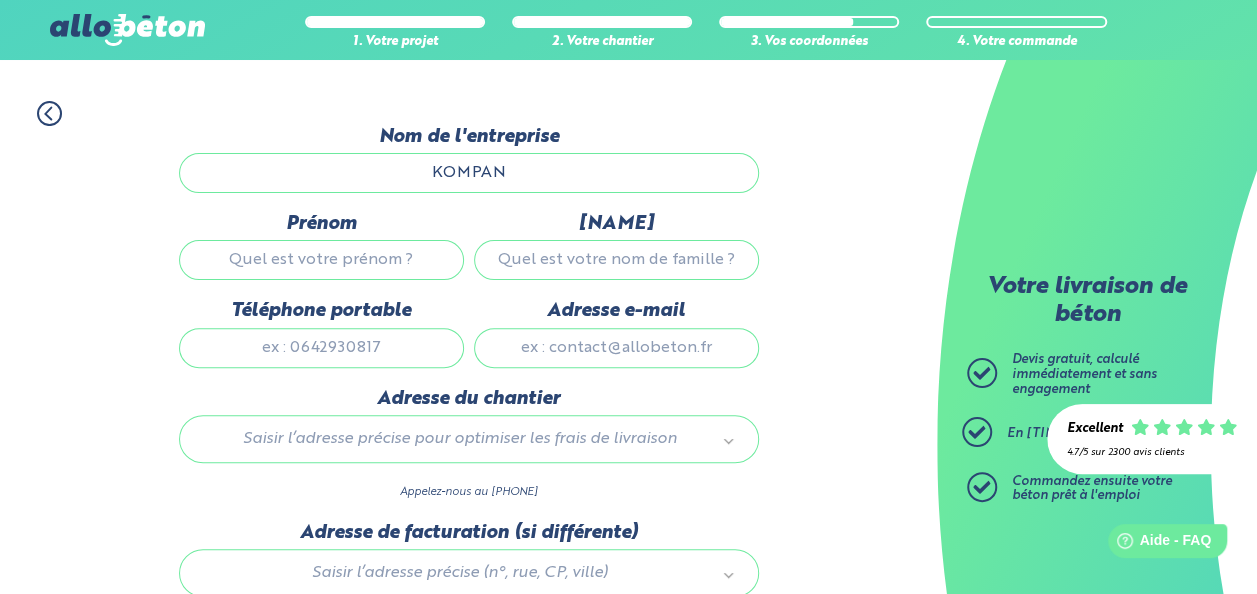 scroll, scrollTop: 155, scrollLeft: 0, axis: vertical 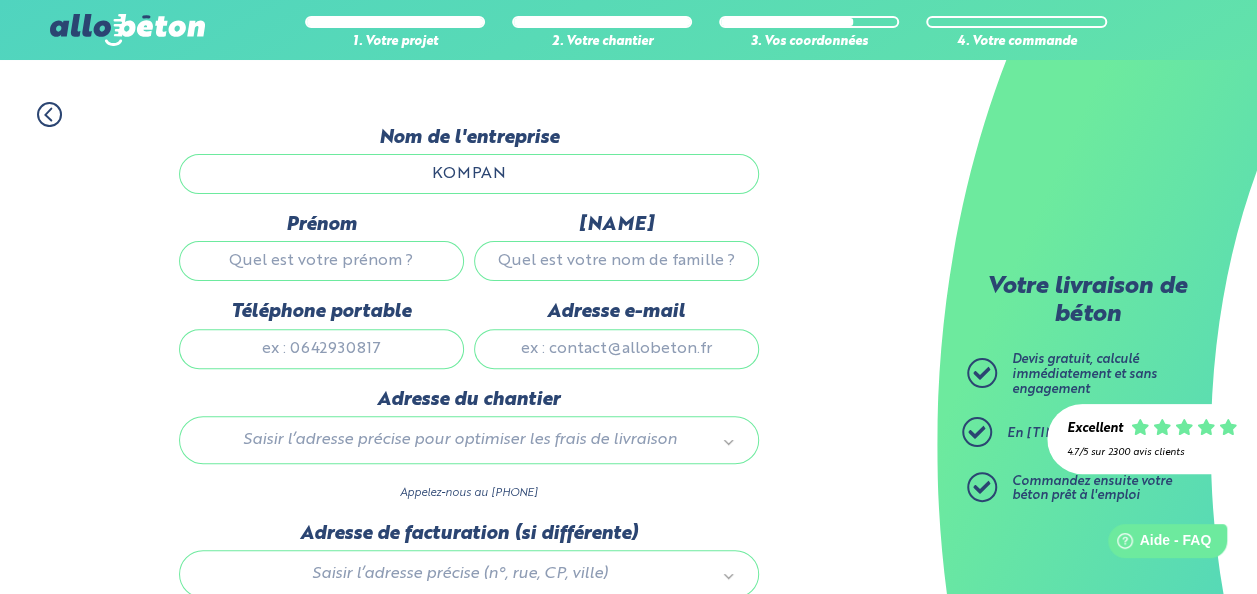 click on "Prénom" at bounding box center [321, 261] 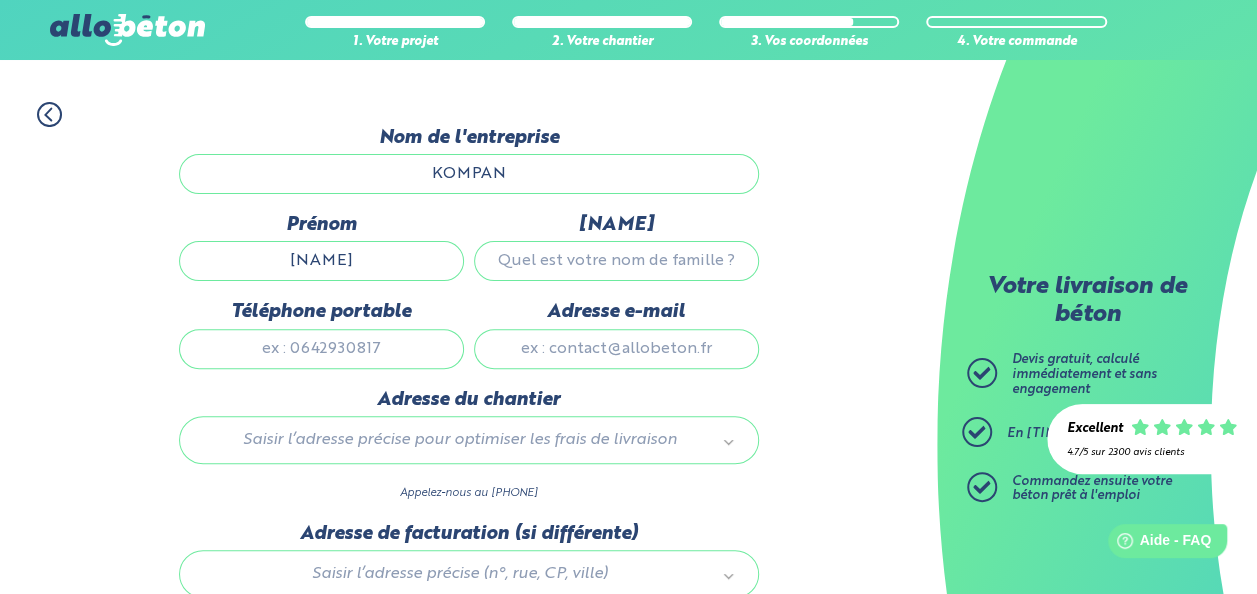 type on "[LAST]" 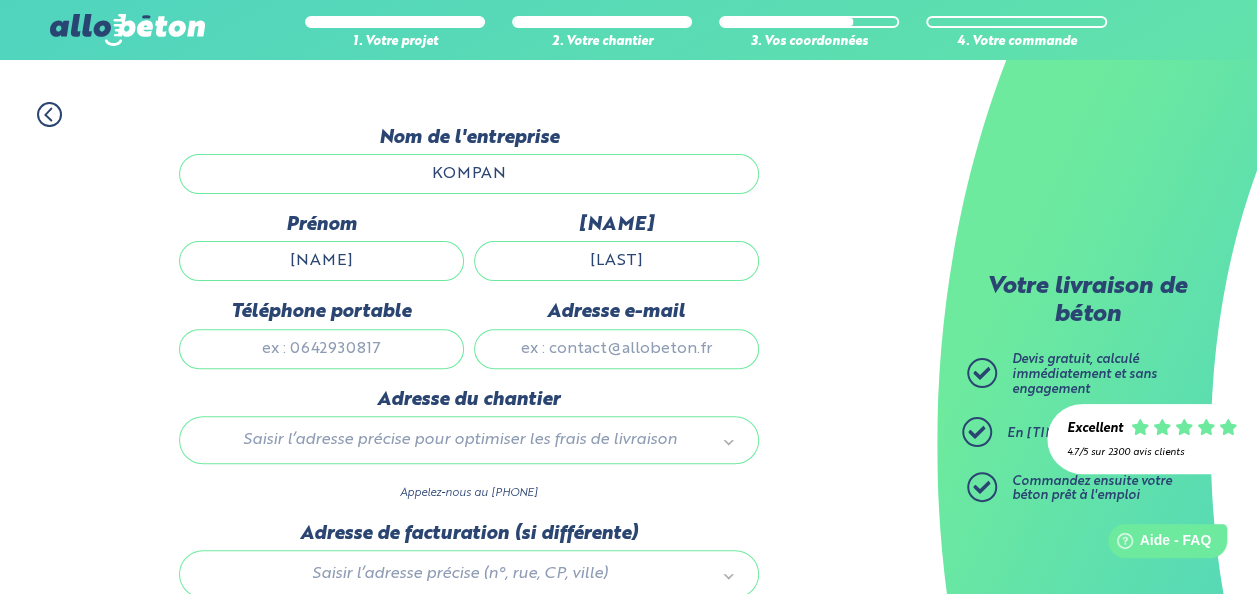 type on "[PHONE]" 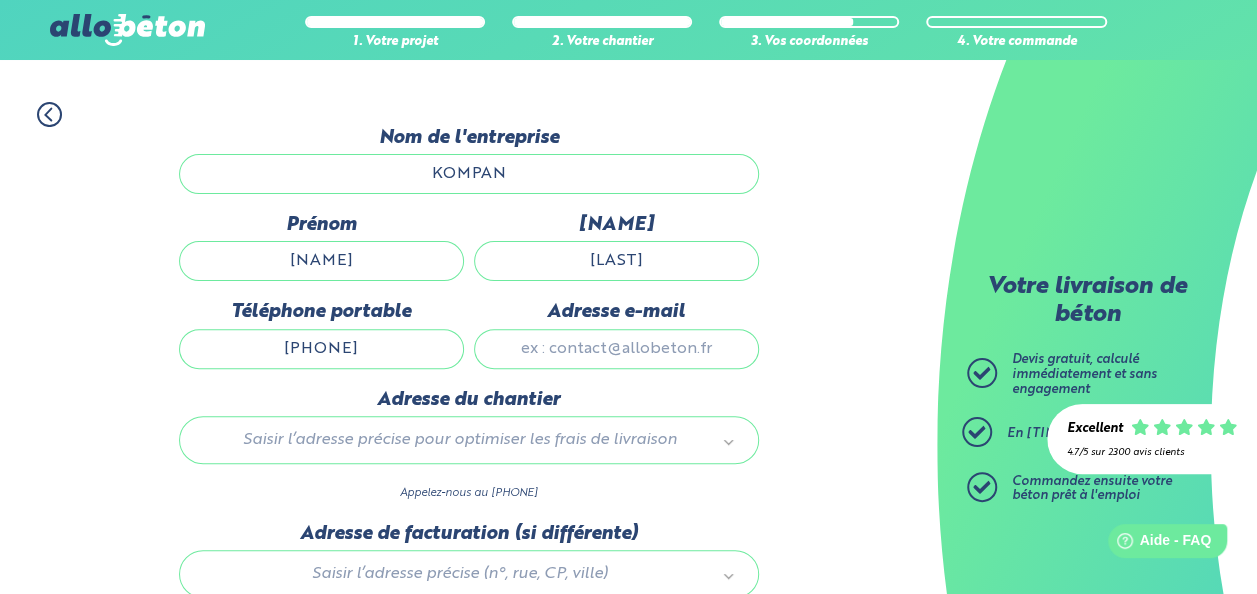 type on "[EMAIL]" 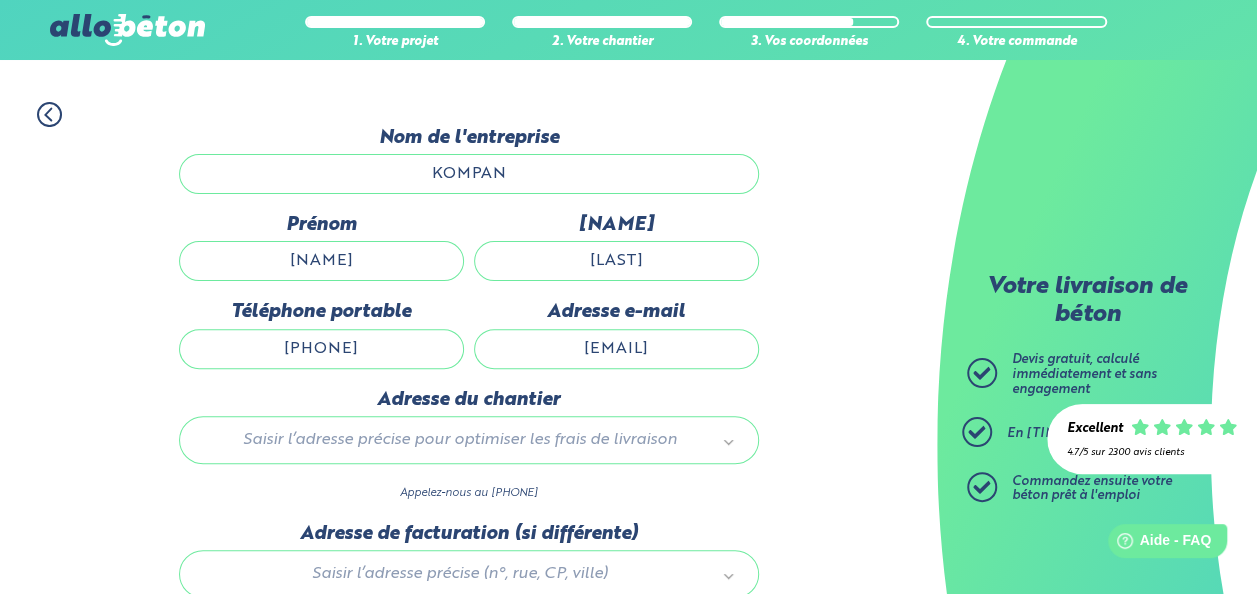 type 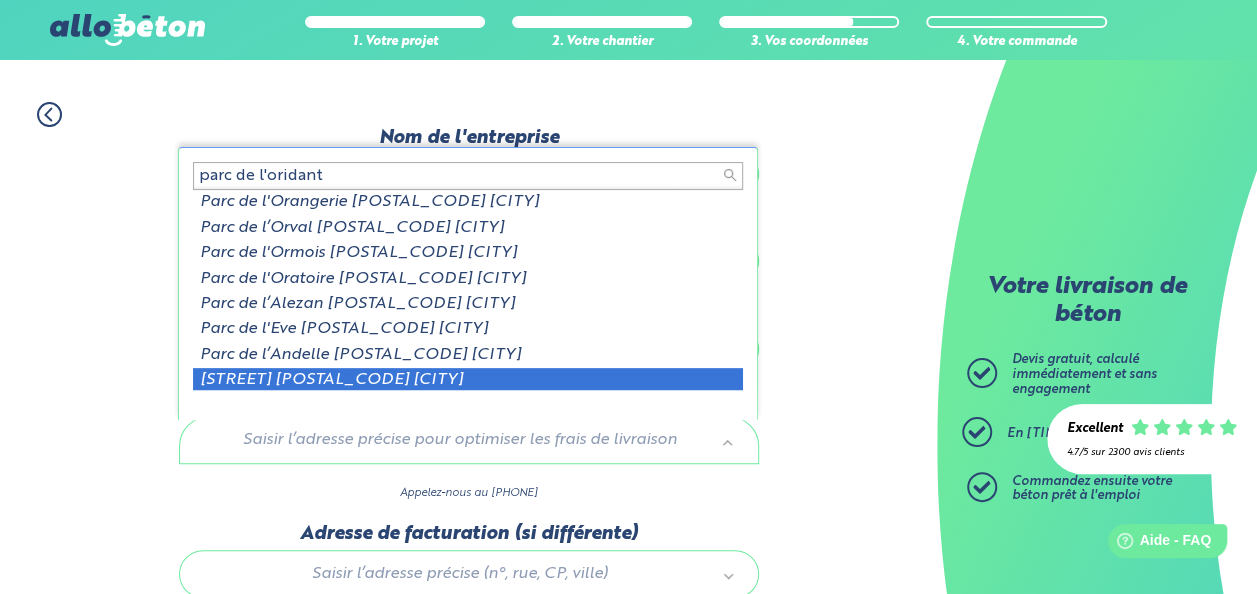 scroll, scrollTop: 2, scrollLeft: 0, axis: vertical 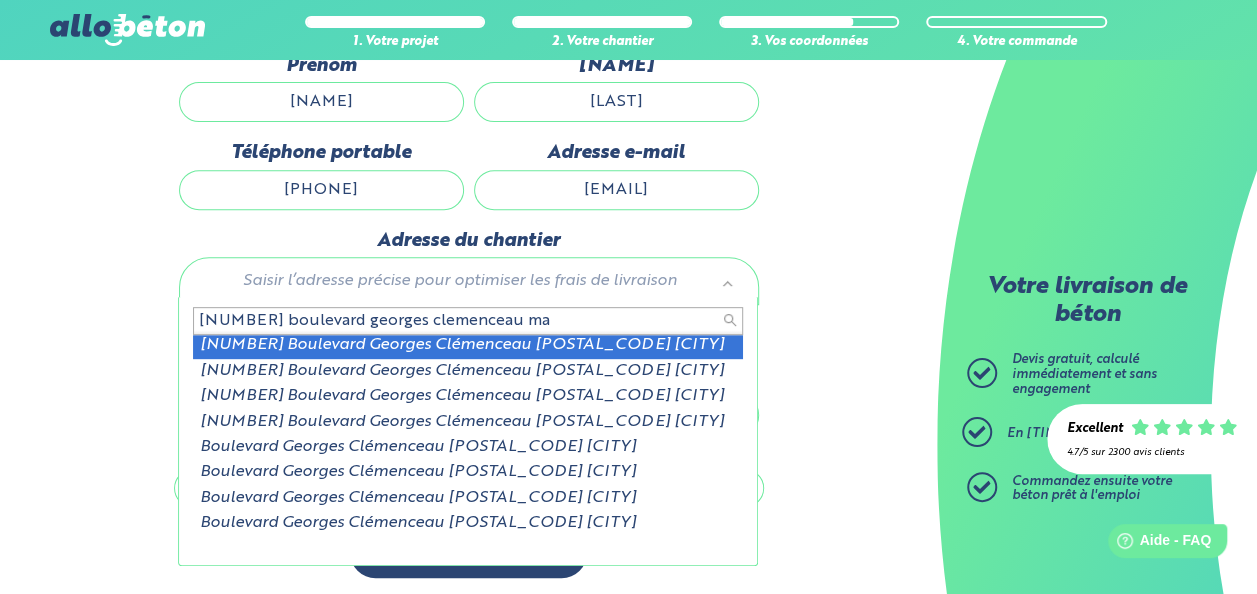 type on "[NUMBER] boulevard georges clemenceau ma" 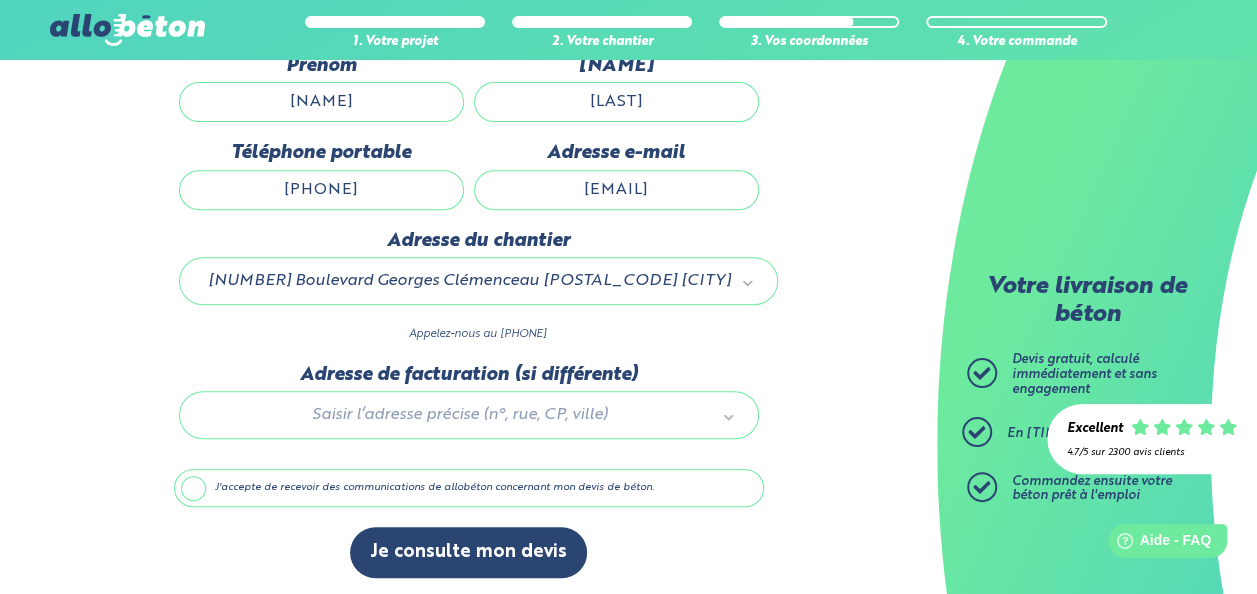 click on "J'accepte de recevoir des communications de allobéton concernant mon devis de béton." at bounding box center [469, 488] 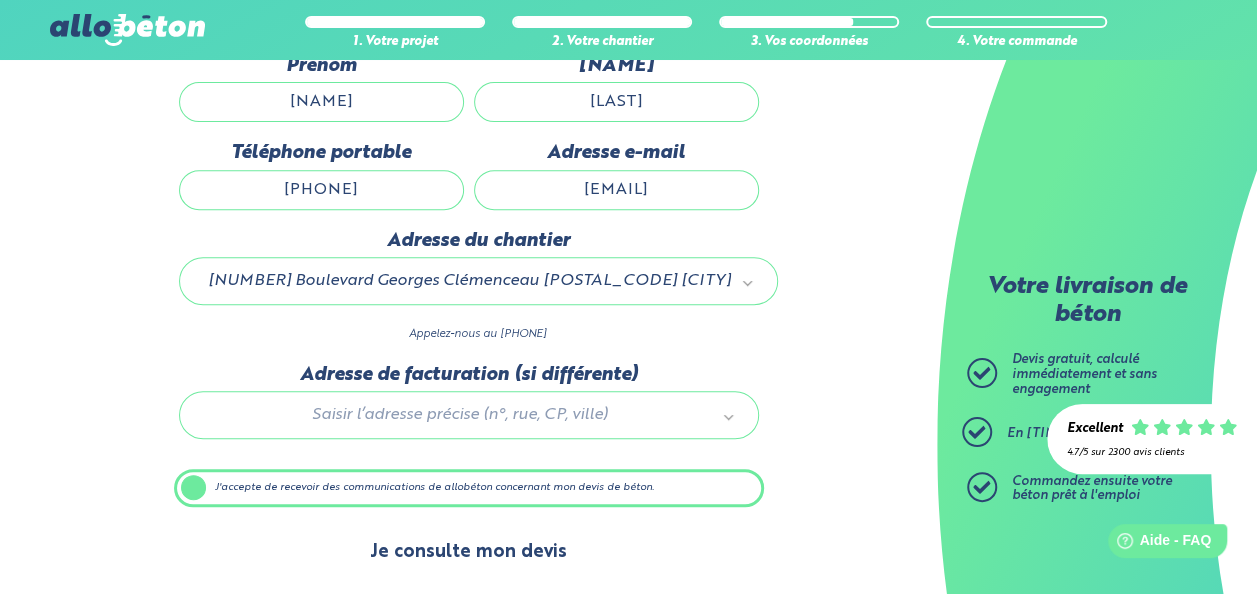 click on "Je consulte mon devis" at bounding box center [468, 552] 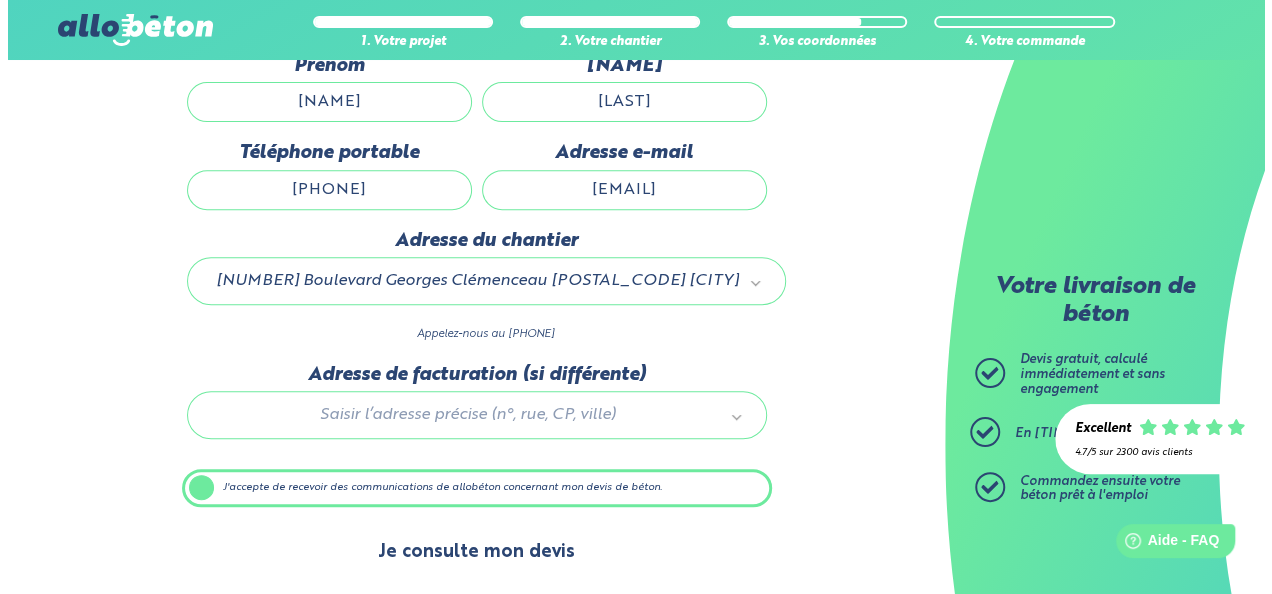 scroll, scrollTop: 0, scrollLeft: 0, axis: both 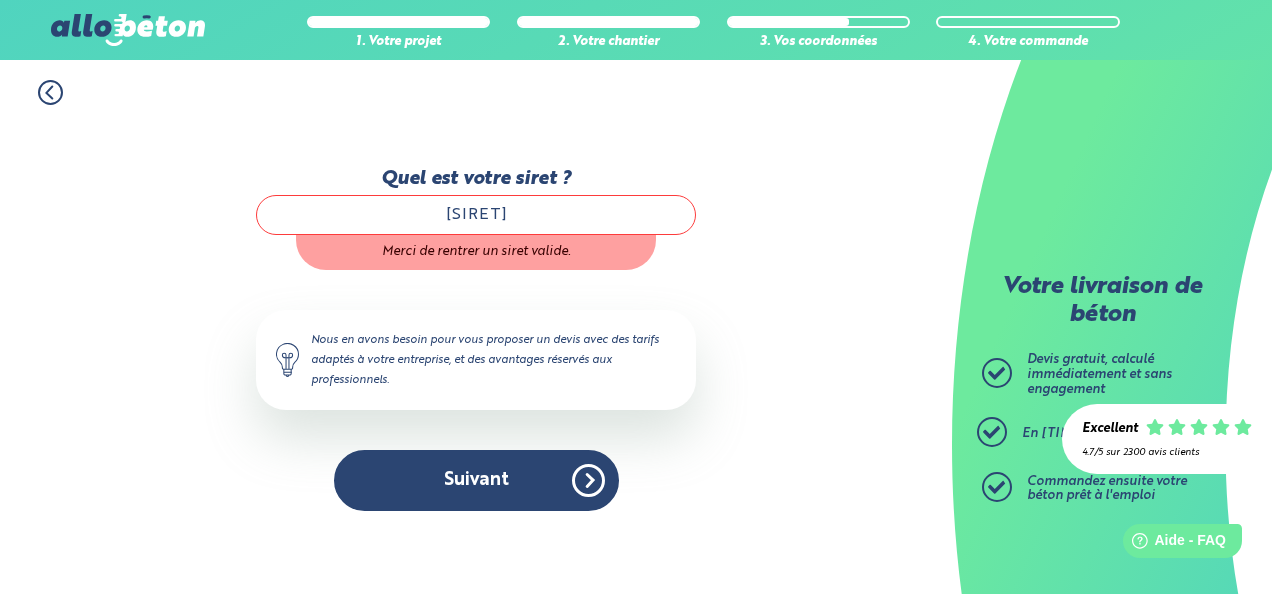 click on "[SIRET]" at bounding box center [476, 215] 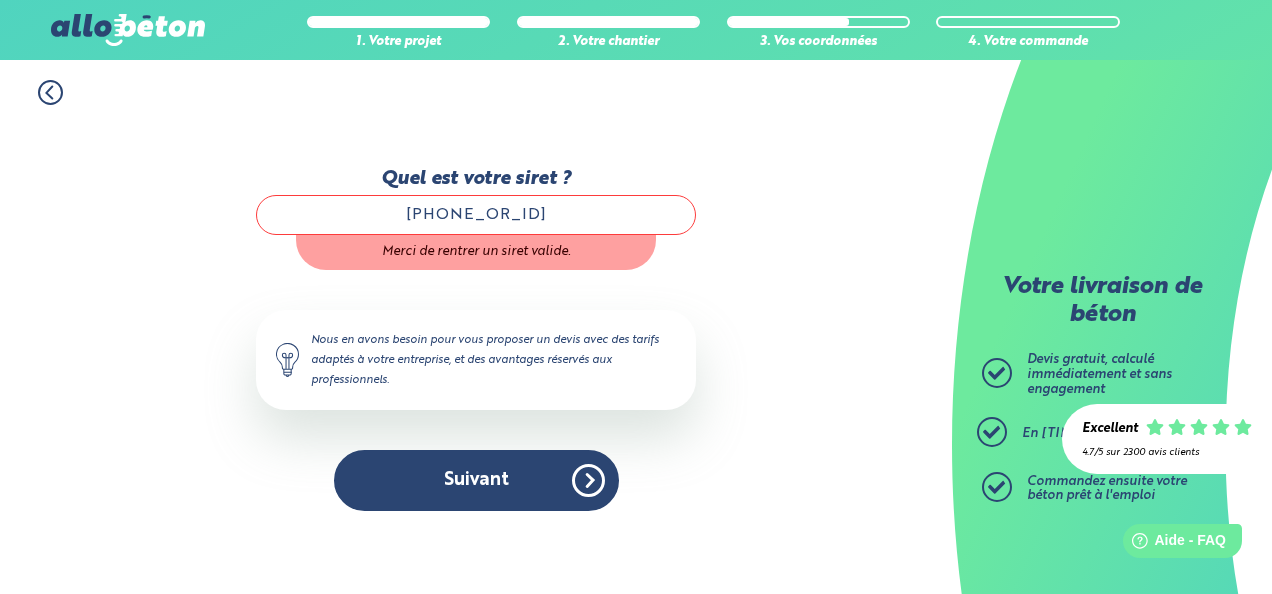 type on "[PHONE_OR_ID]" 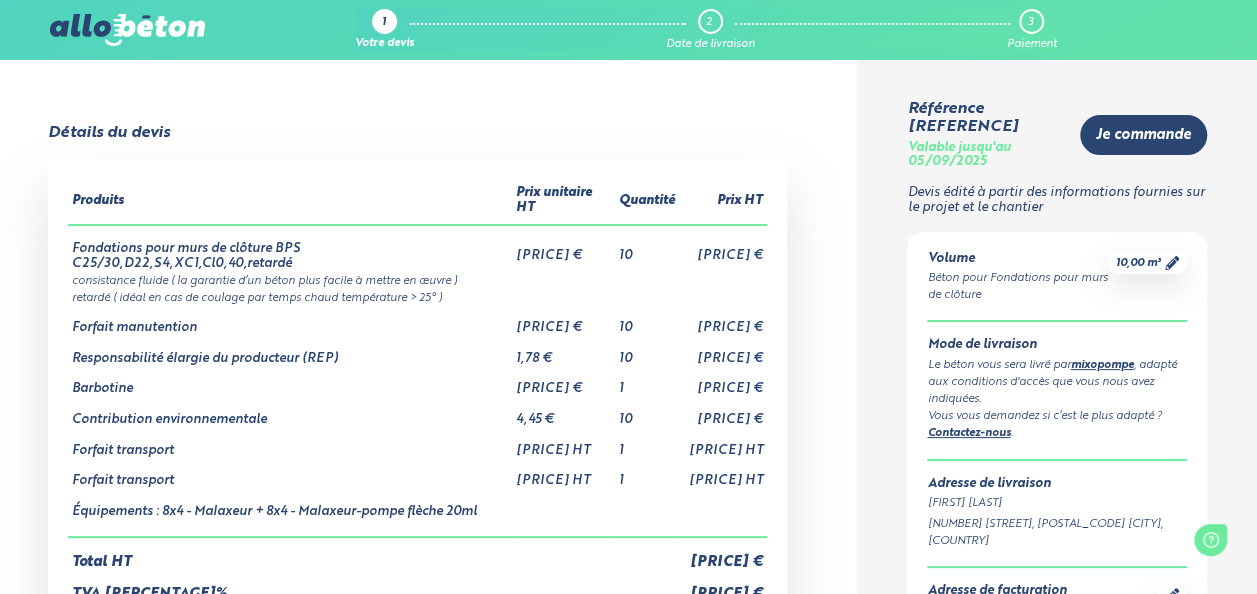 scroll, scrollTop: 0, scrollLeft: 0, axis: both 